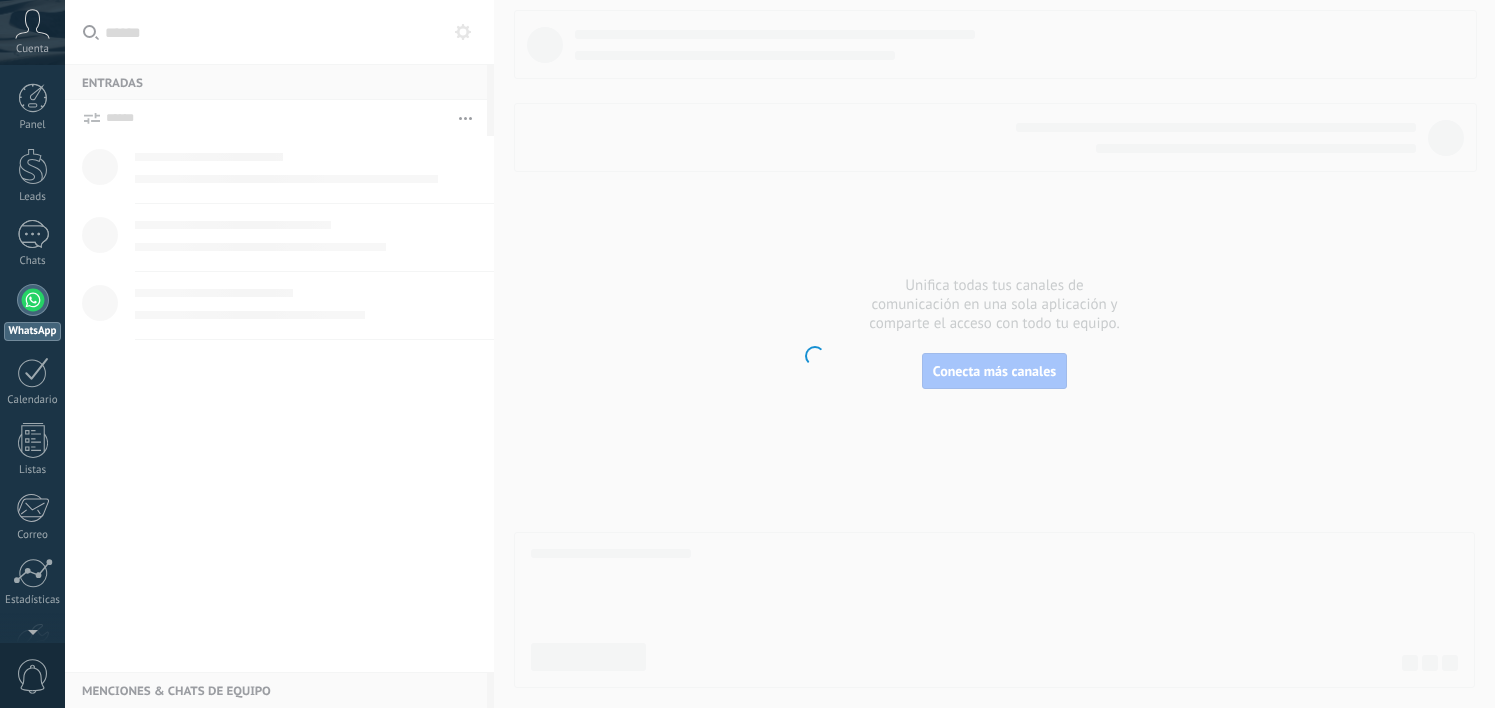 scroll, scrollTop: 0, scrollLeft: 0, axis: both 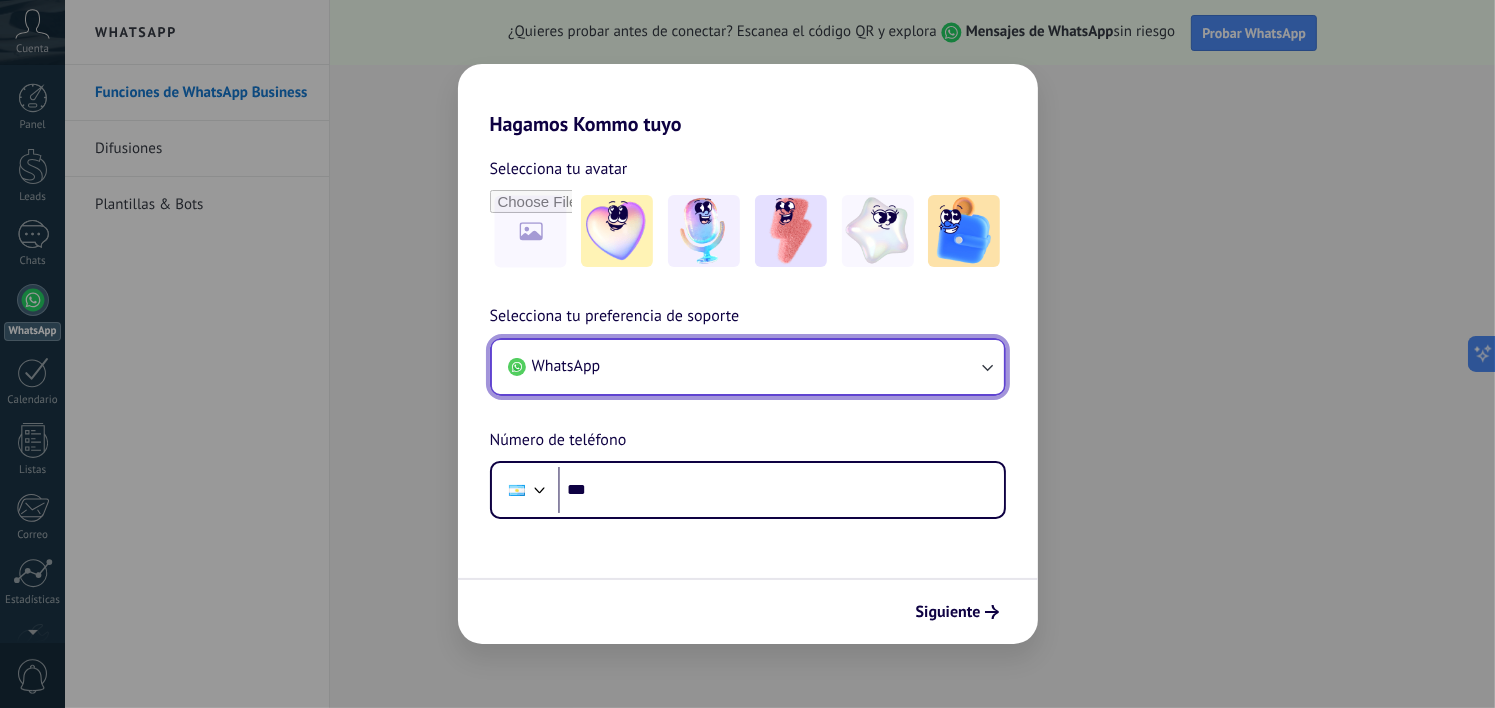 click on "WhatsApp" at bounding box center [748, 367] 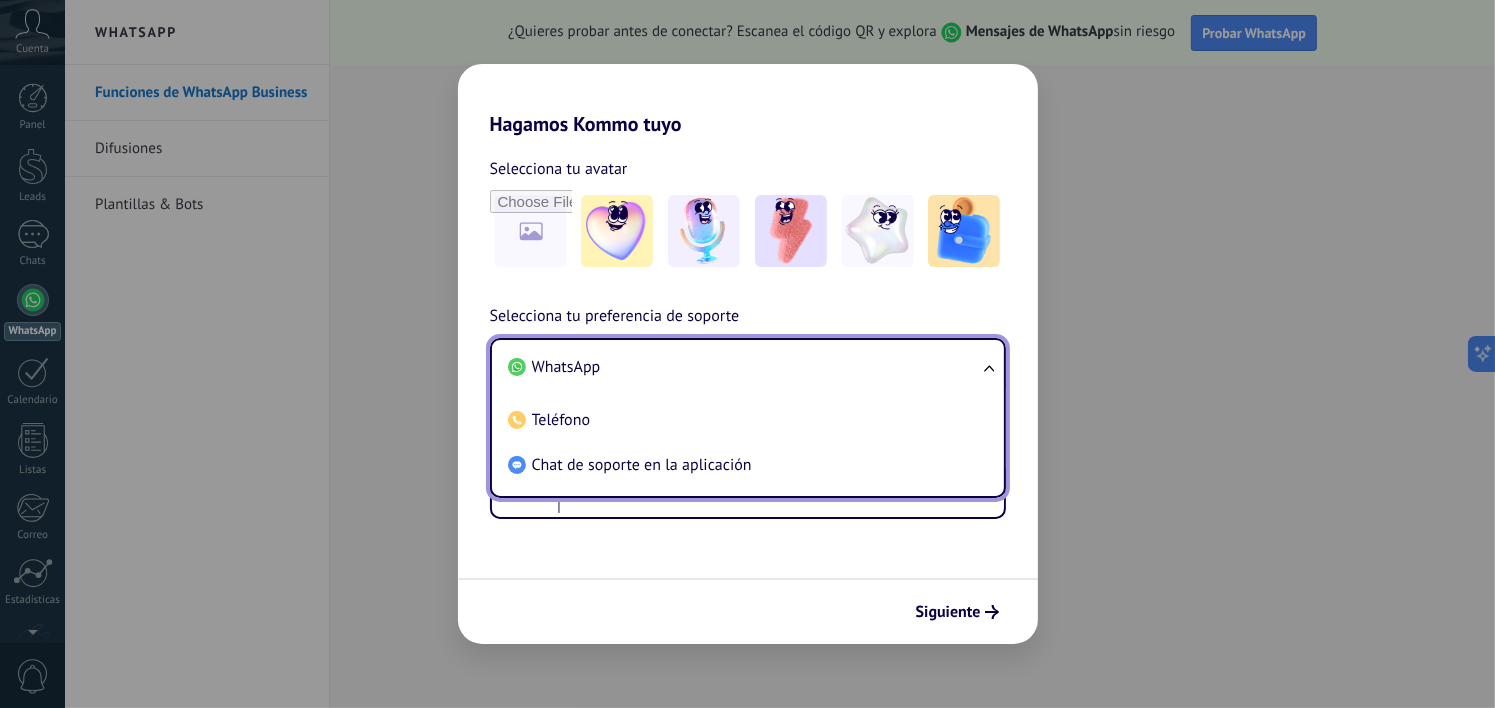 click on "WhatsApp" at bounding box center [744, 367] 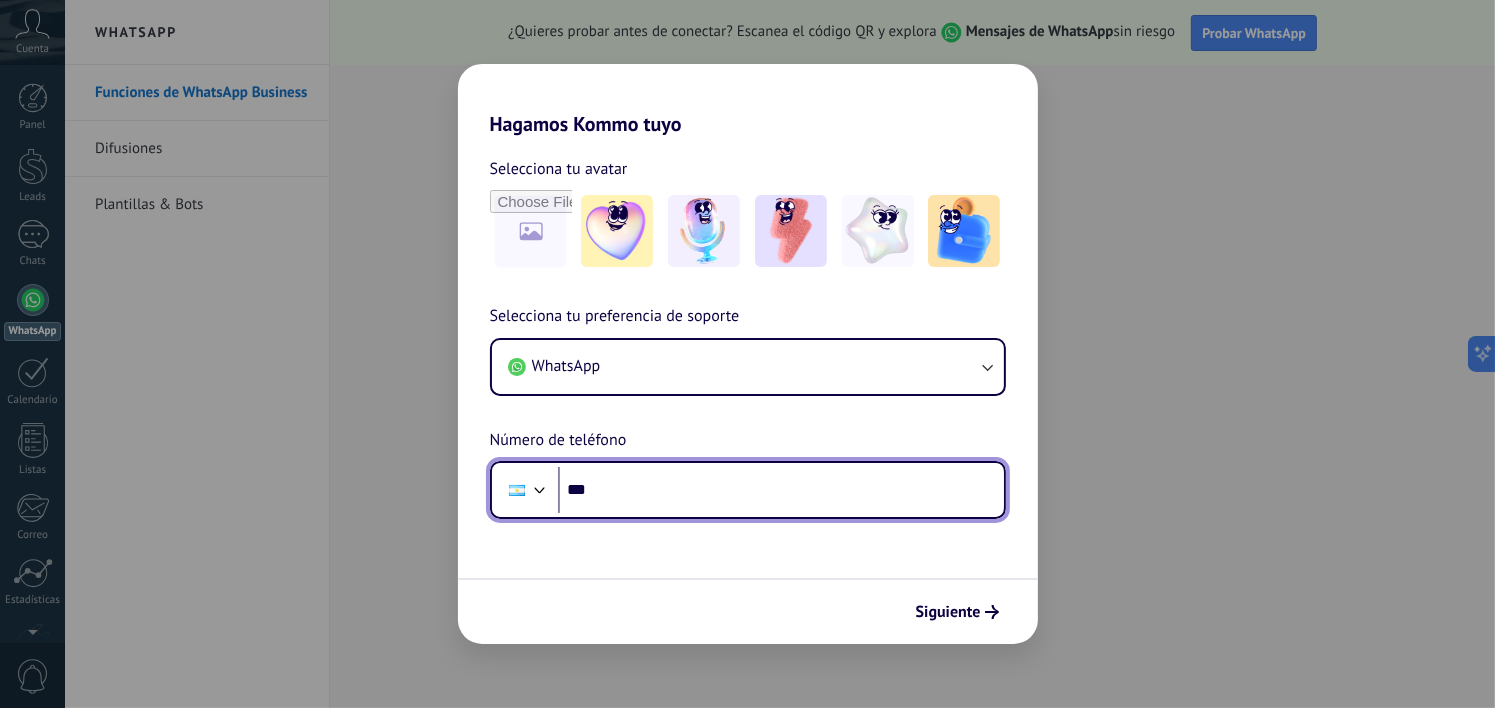 click on "***" at bounding box center [781, 490] 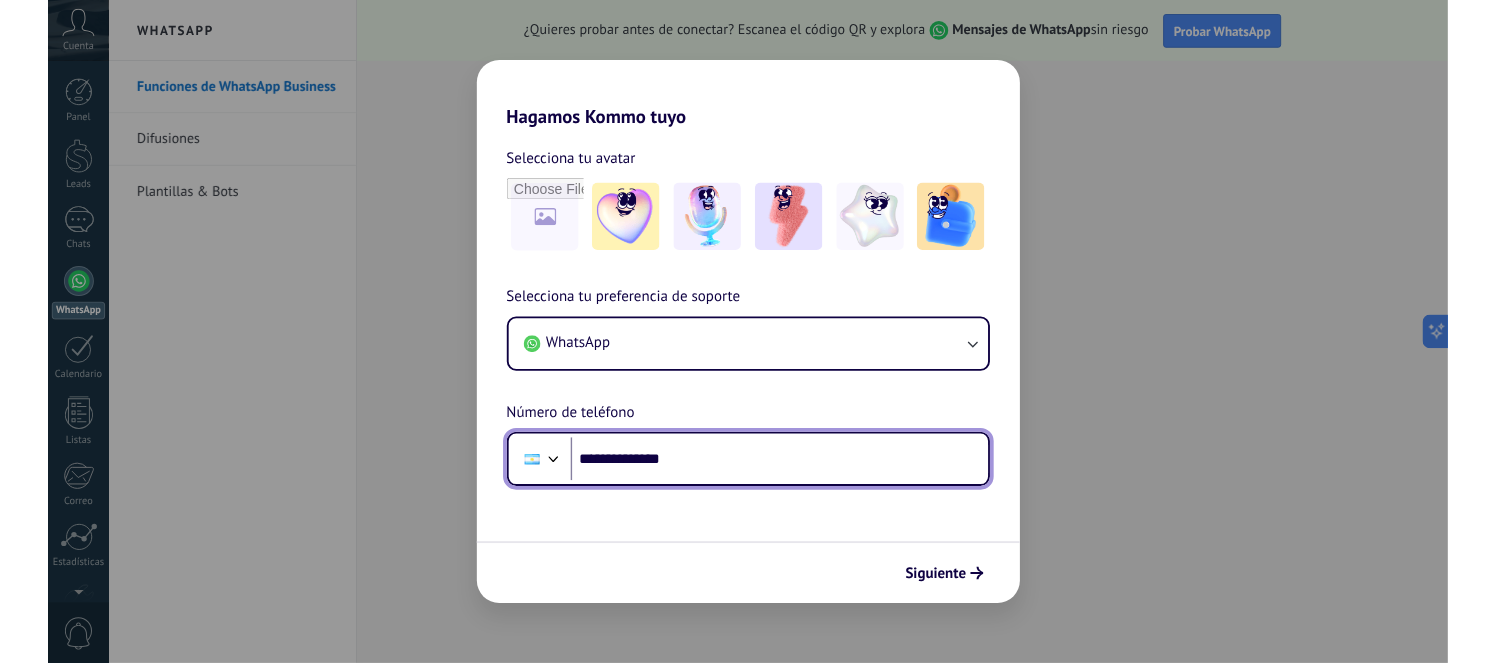 scroll, scrollTop: 0, scrollLeft: 0, axis: both 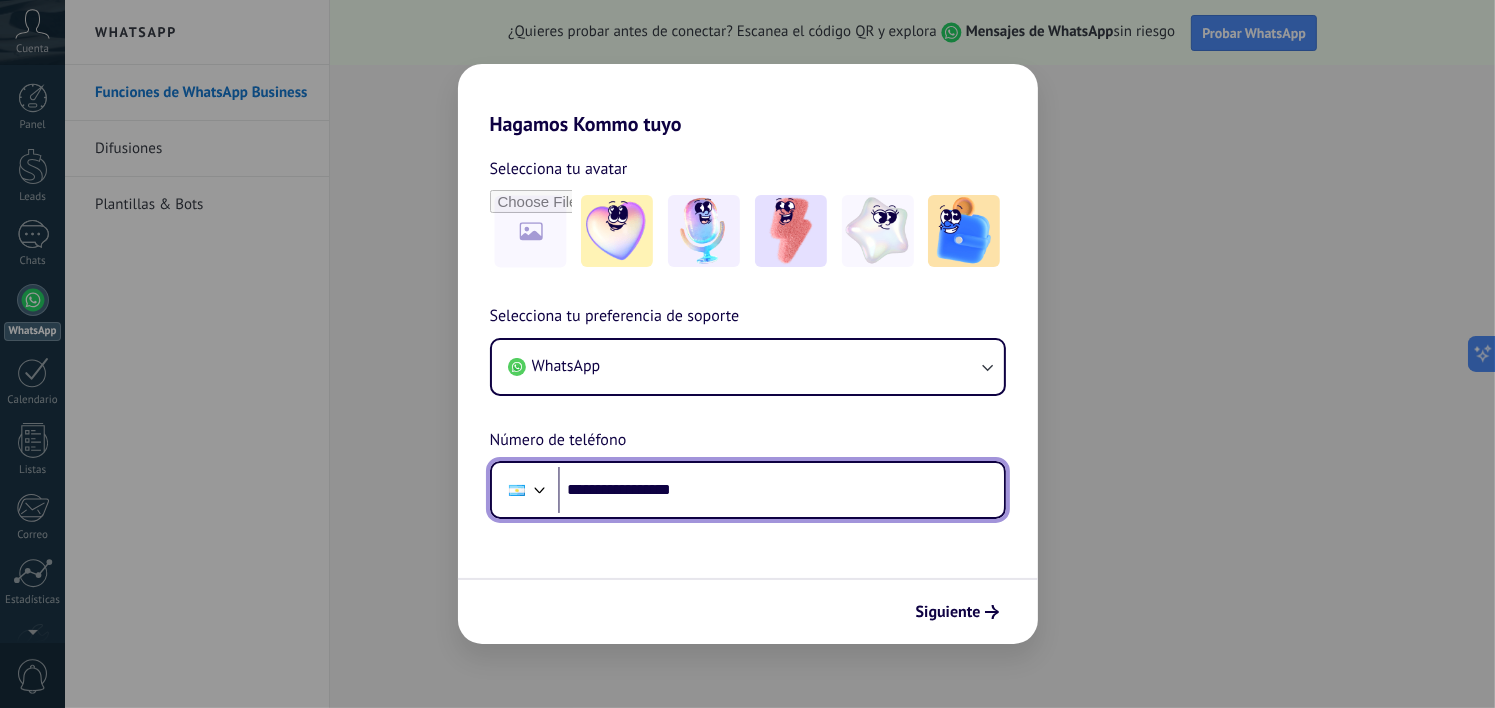 type on "**********" 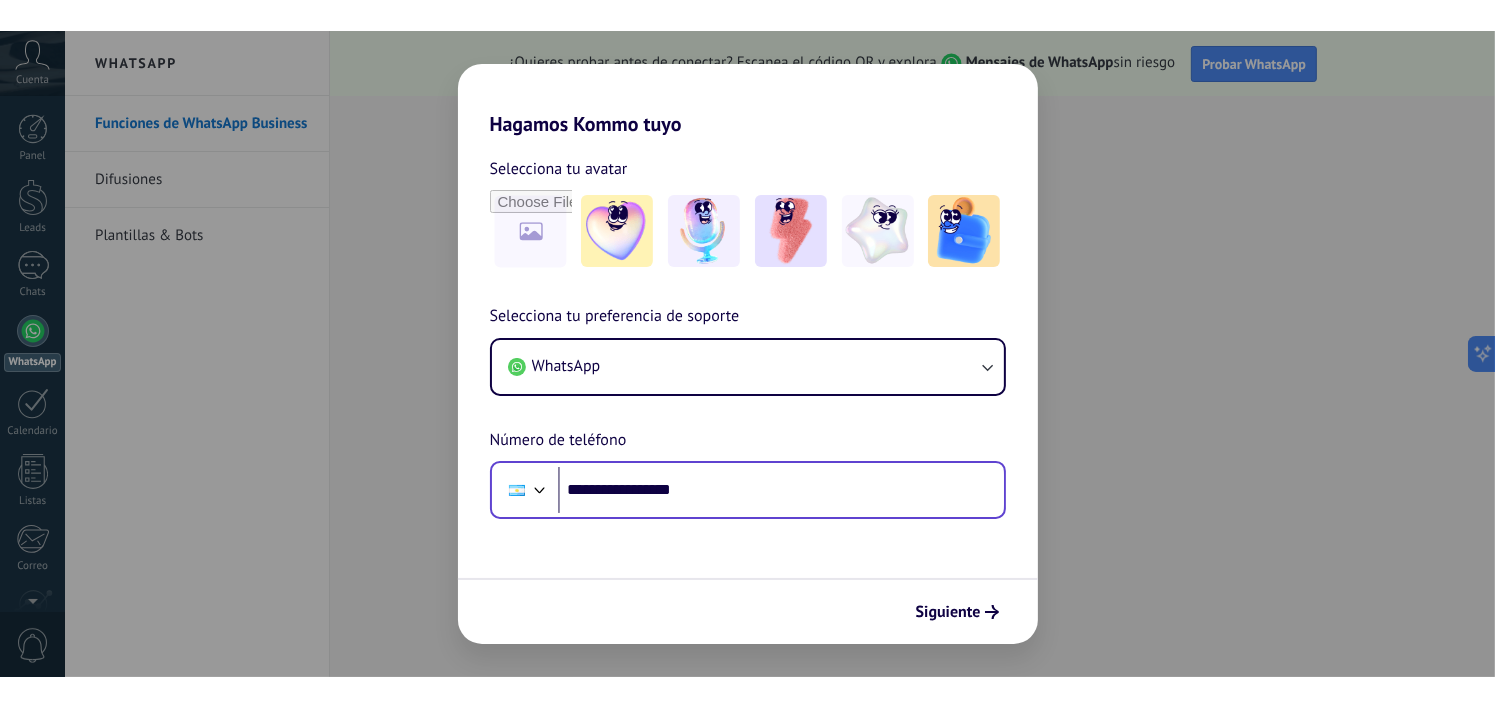 scroll, scrollTop: 0, scrollLeft: 0, axis: both 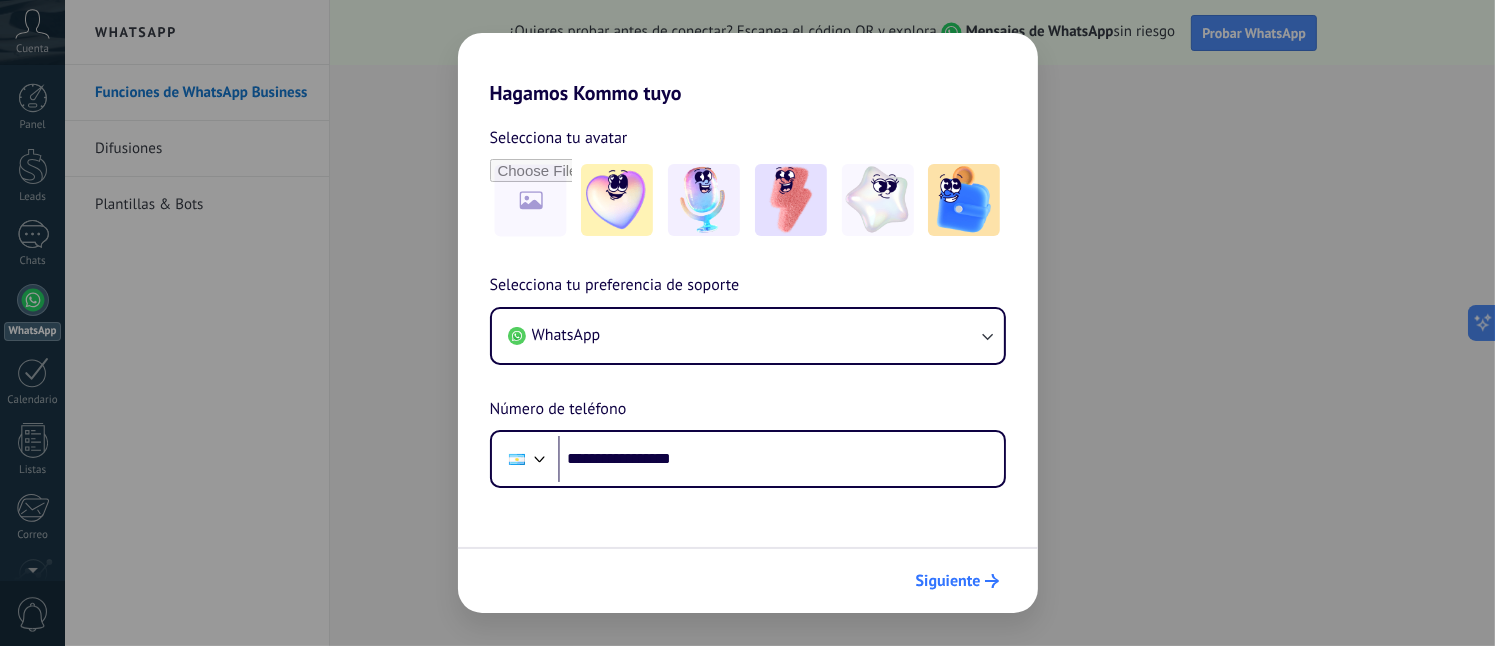 click on "Siguiente" at bounding box center [948, 581] 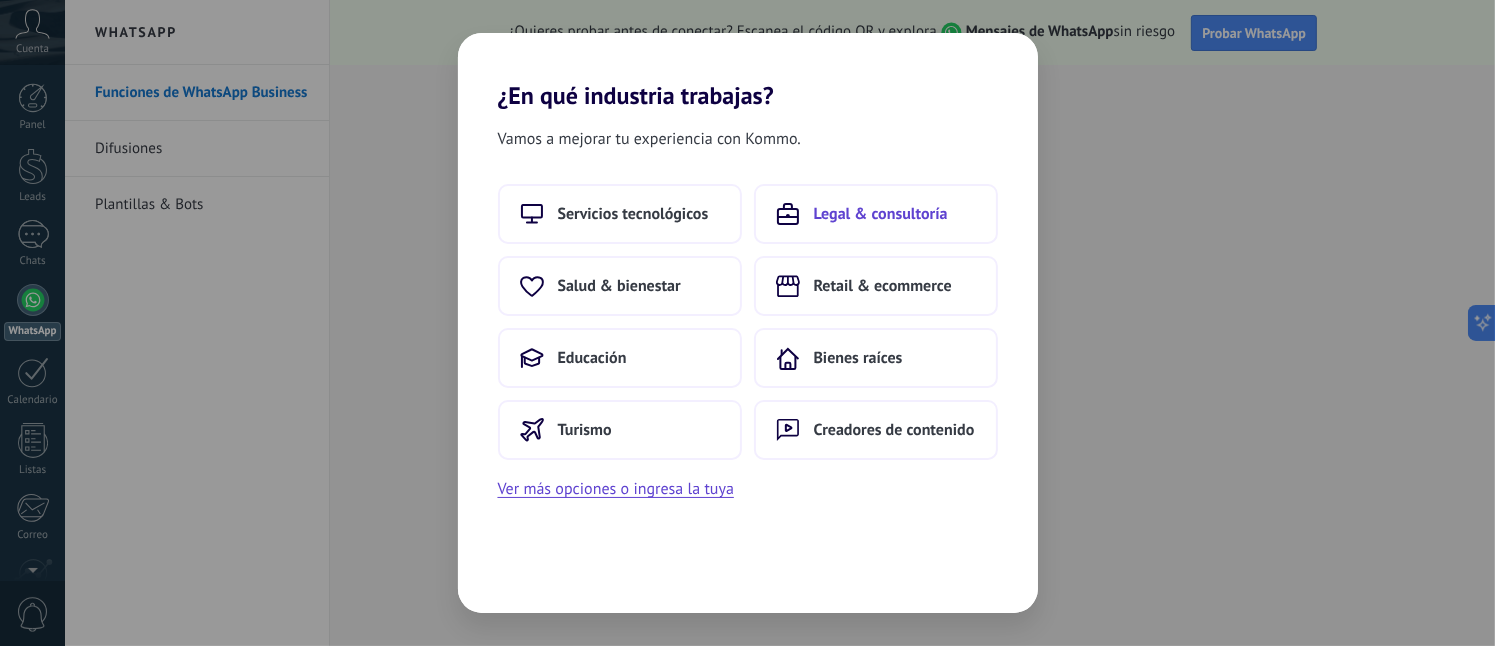 click on "Legal & consultoría" at bounding box center [876, 214] 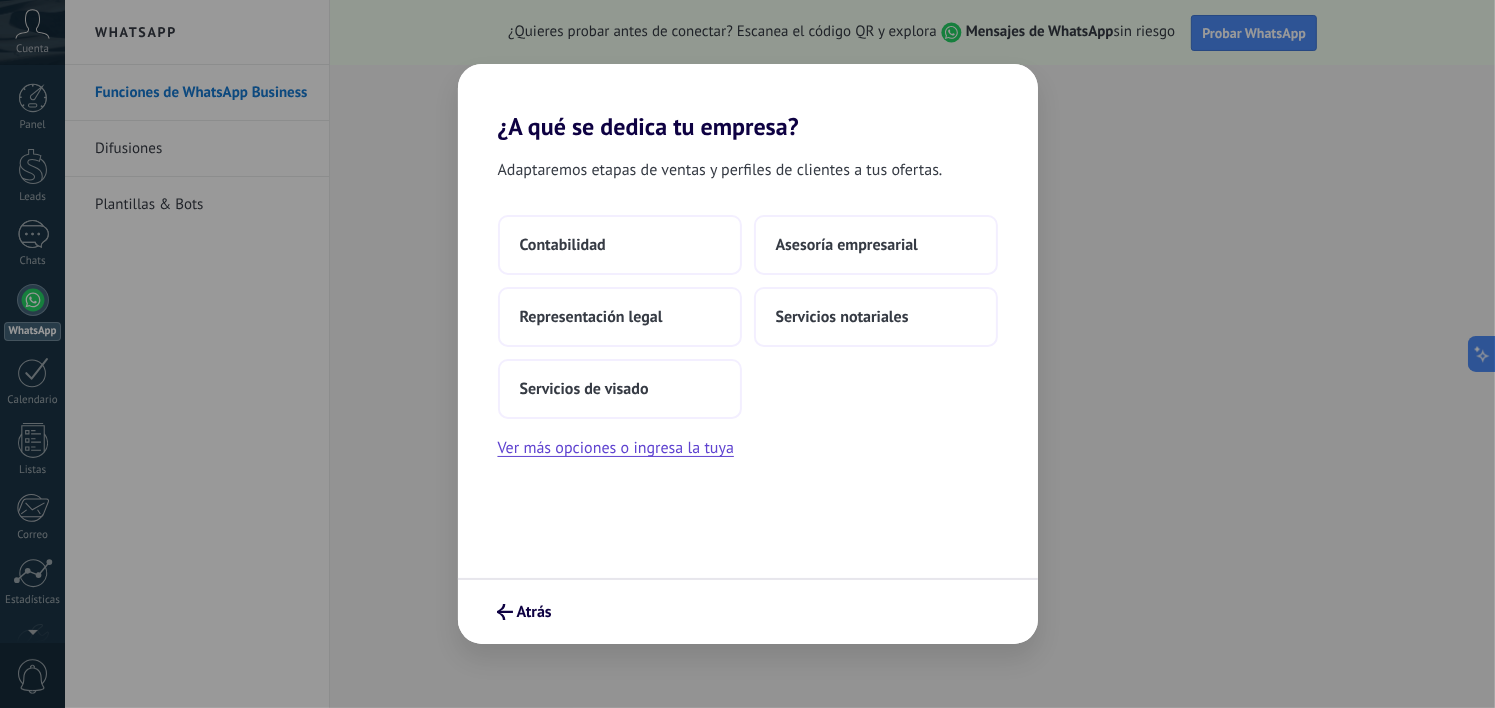 click on "Adaptaremos etapas de ventas y perfiles de clientes a tus ofertas. Contabilidad Asesoría empresarial Representación legal Servicios notariales Servicios de visado Ver más opciones o ingresa la tuya" at bounding box center [748, 359] 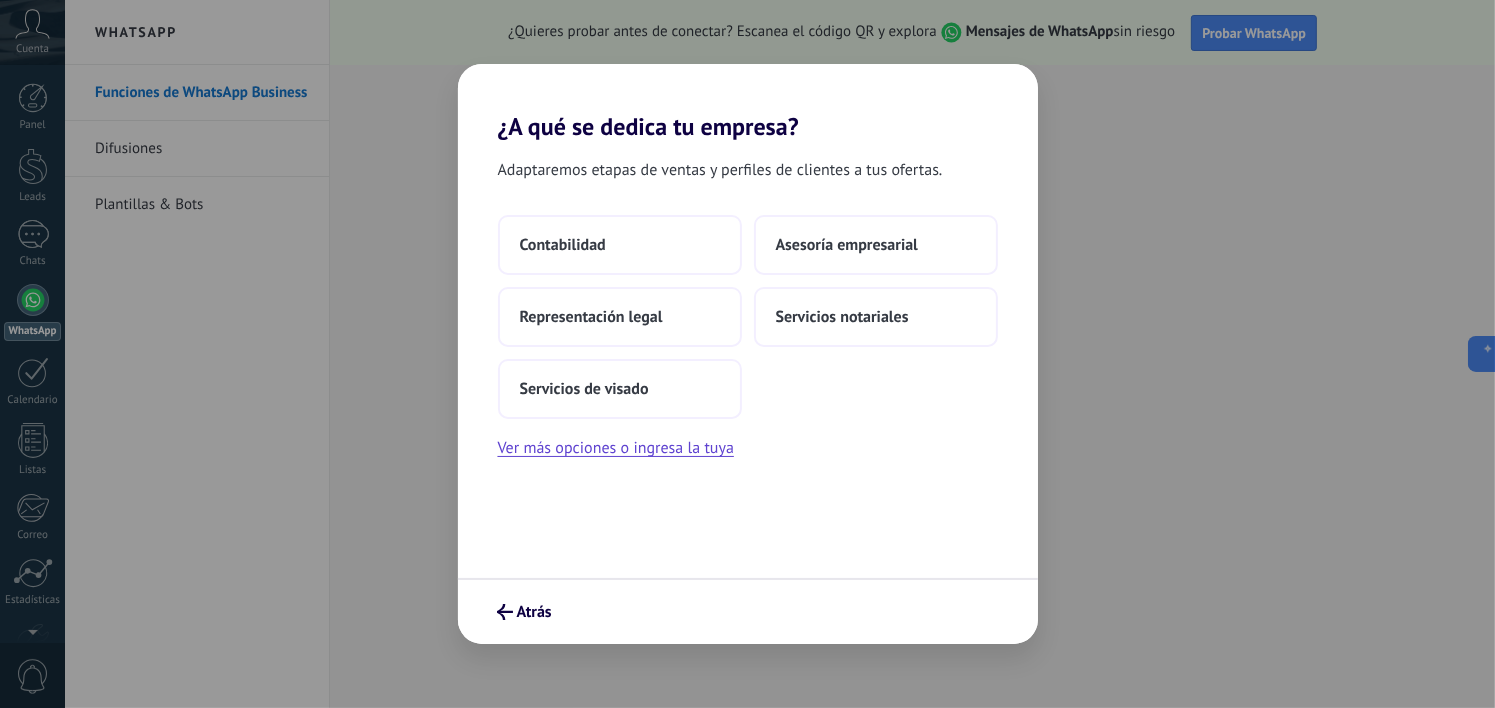 click on "Adaptaremos etapas de ventas y perfiles de clientes a tus ofertas. Contabilidad Asesoría empresarial Representación legal Servicios notariales Servicios de visado Ver más opciones o ingresa la tuya" at bounding box center (748, 359) 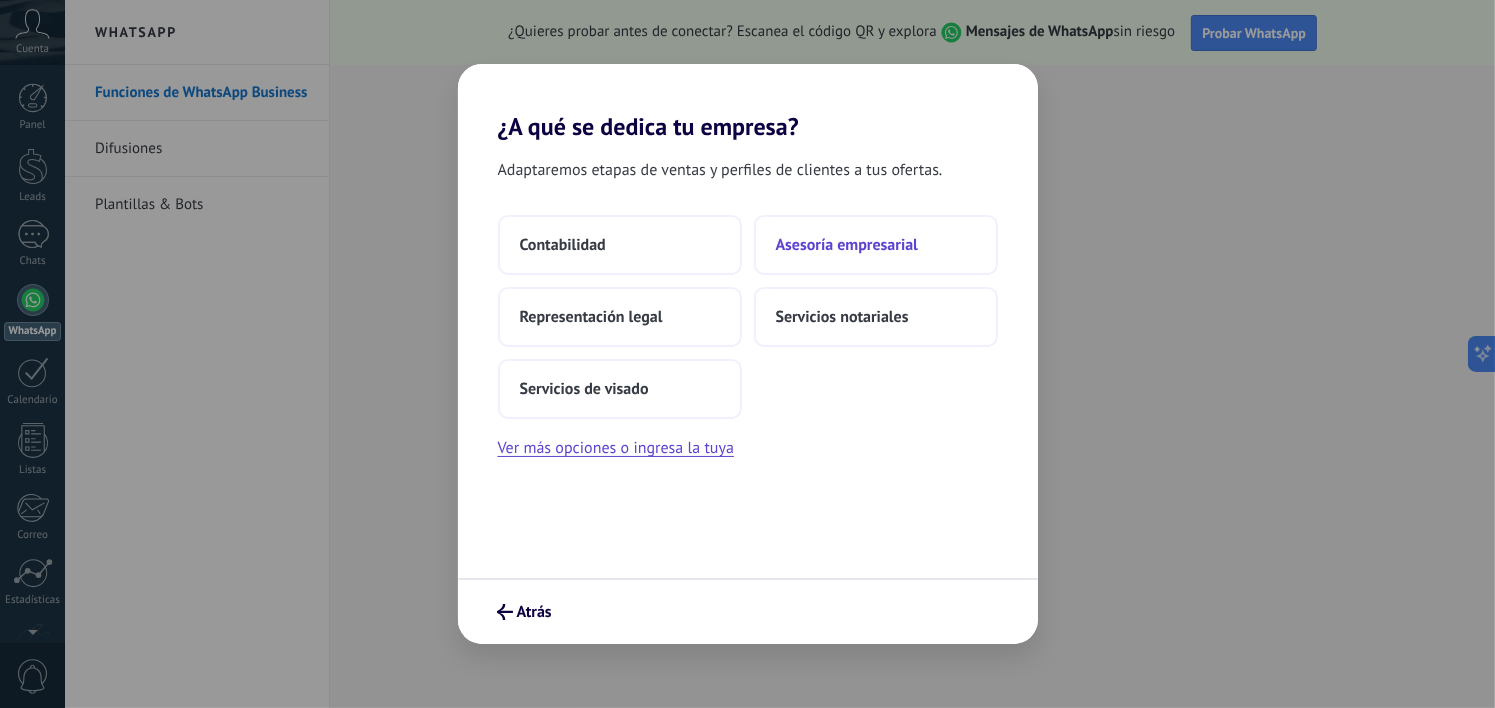 click on "Asesoría empresarial" at bounding box center (876, 245) 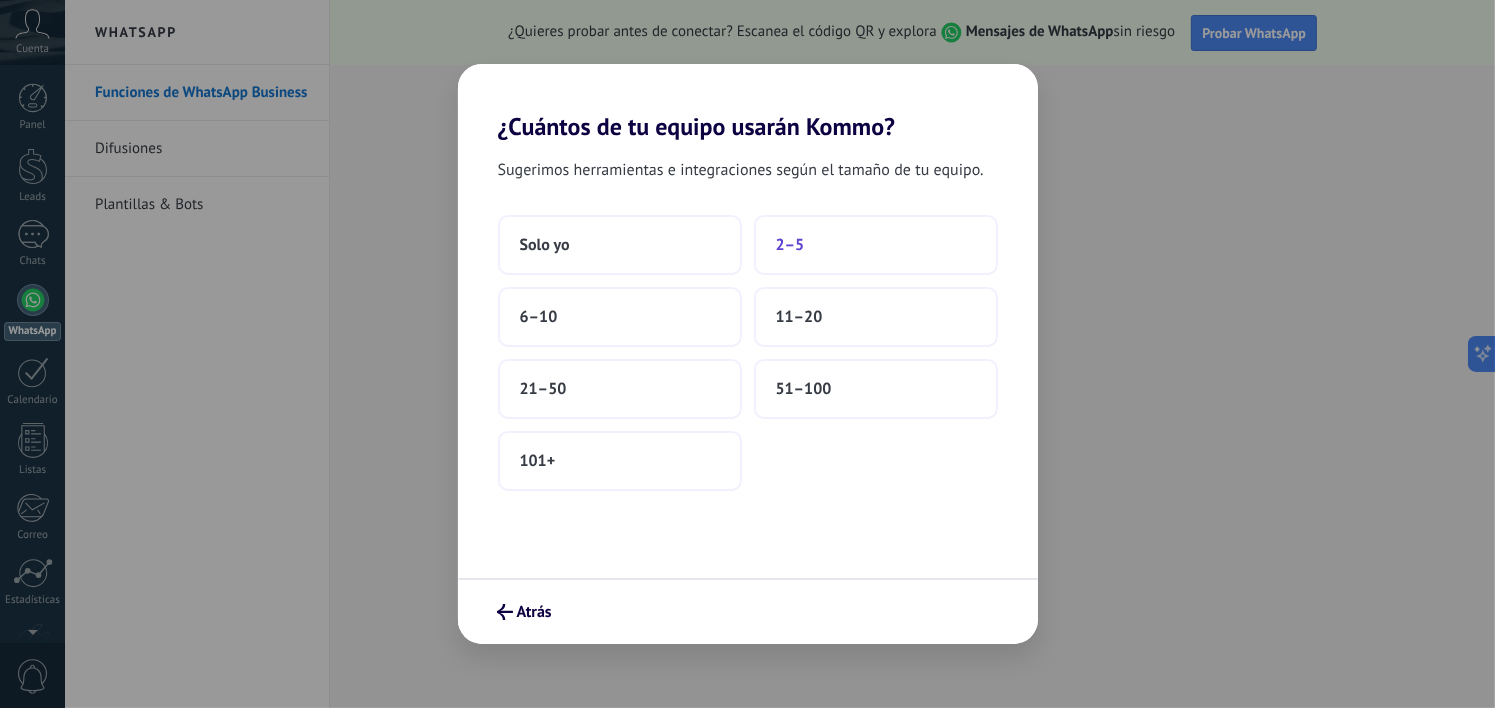 click on "2–5" at bounding box center (545, 245) 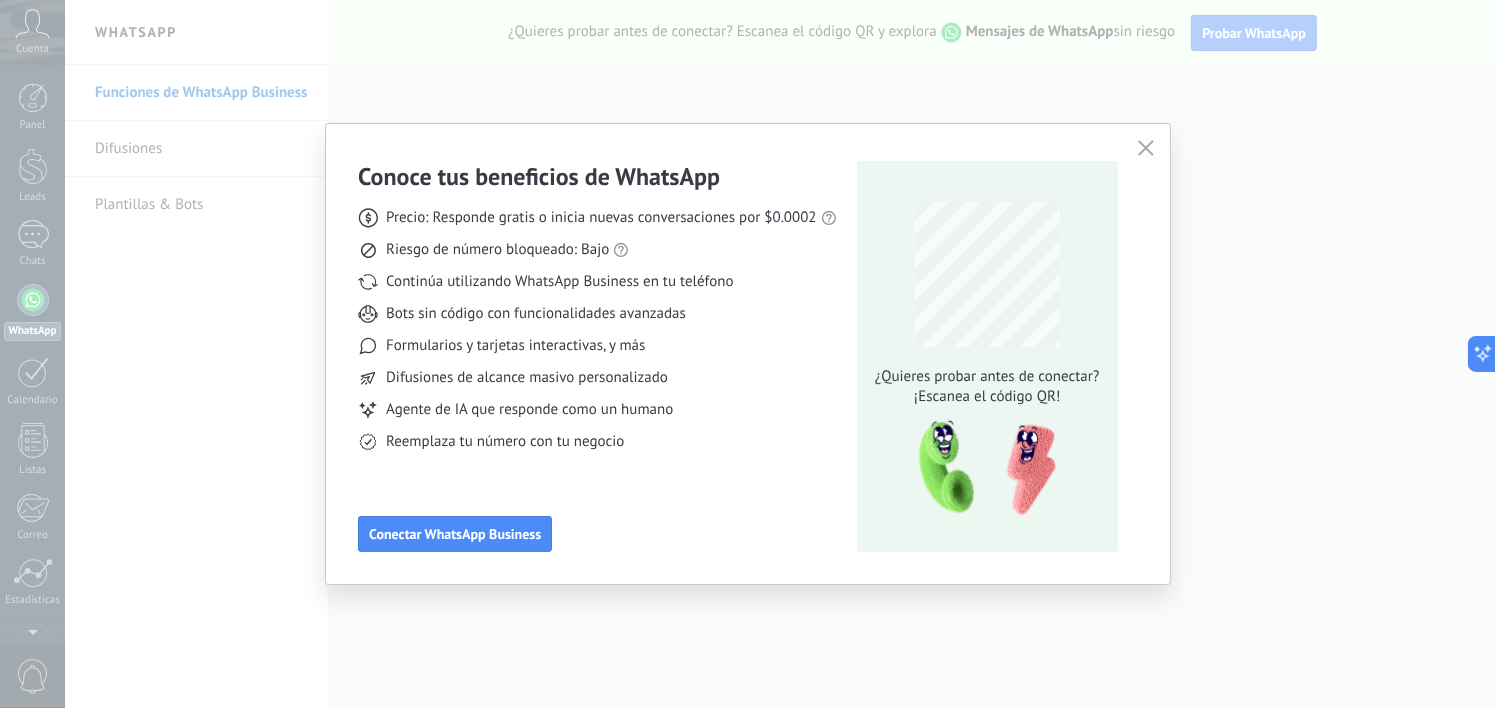 click at bounding box center [1146, 149] 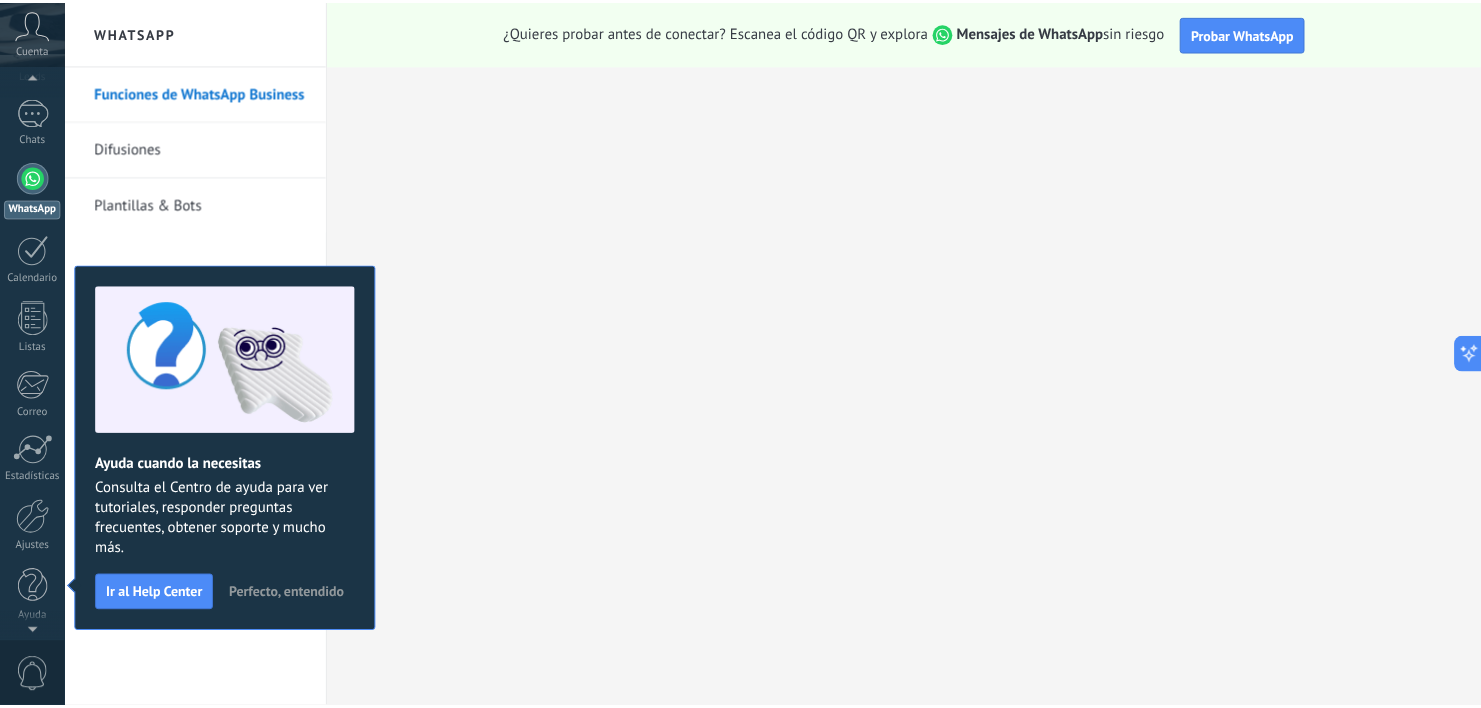 scroll, scrollTop: 0, scrollLeft: 0, axis: both 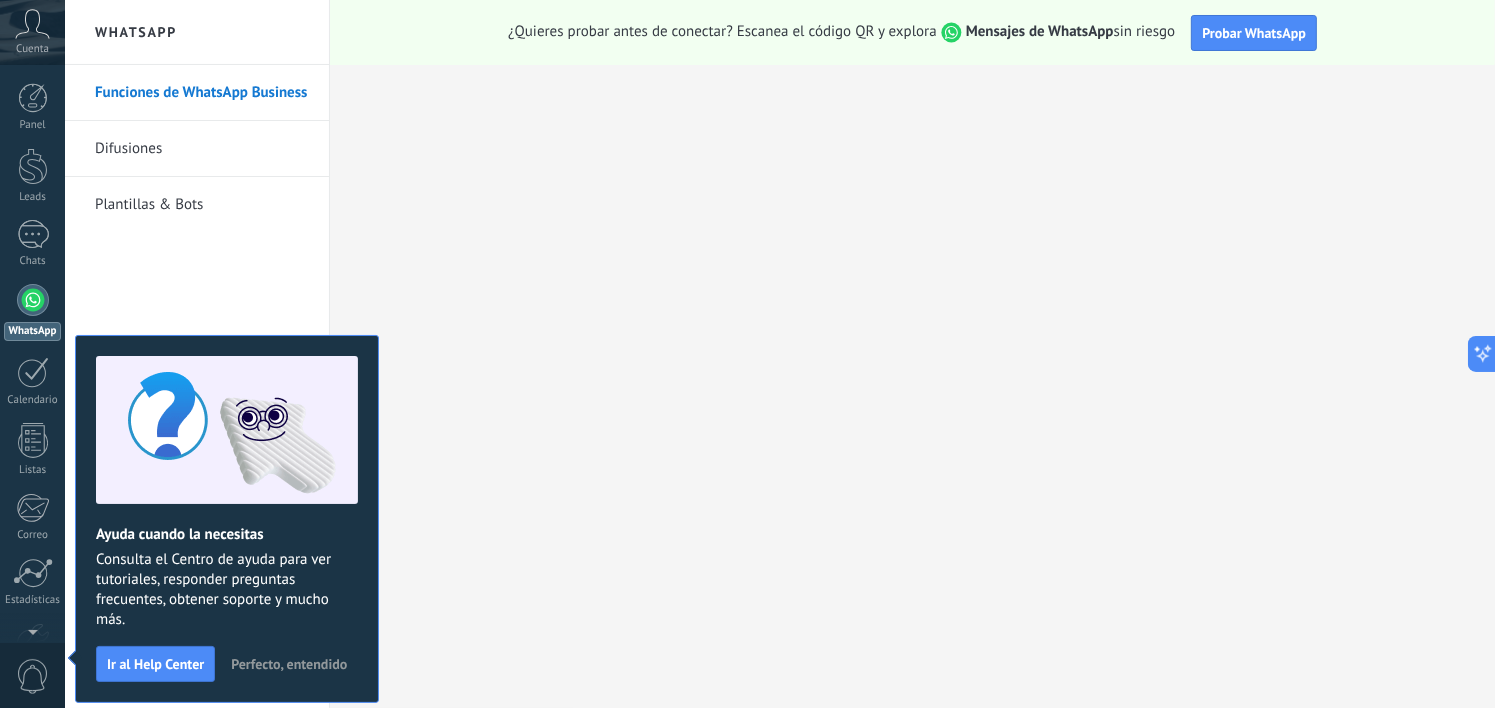 click on "Consulta el Centro de ayuda para ver tutoriales, responder preguntas frecuentes, obtener soporte y mucho más." at bounding box center (227, 590) 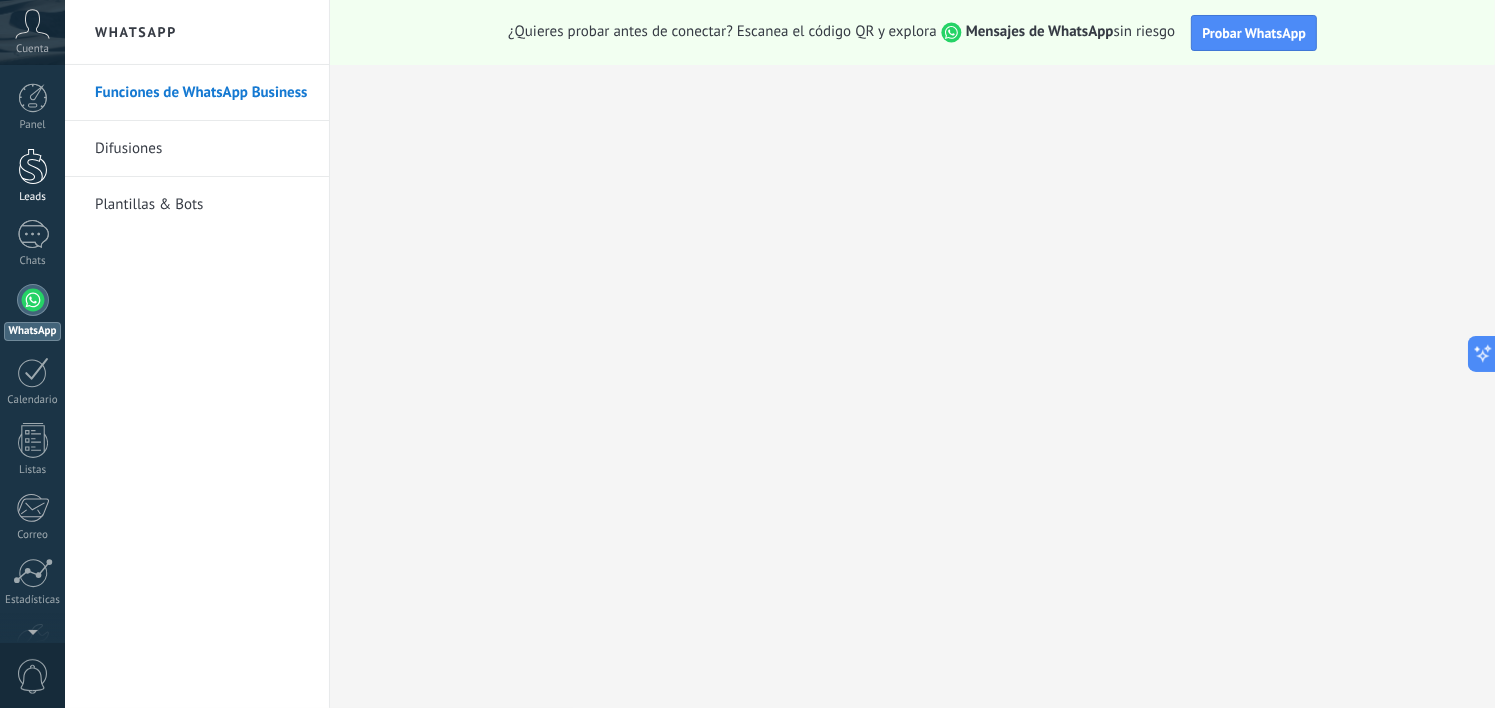 click at bounding box center (33, 166) 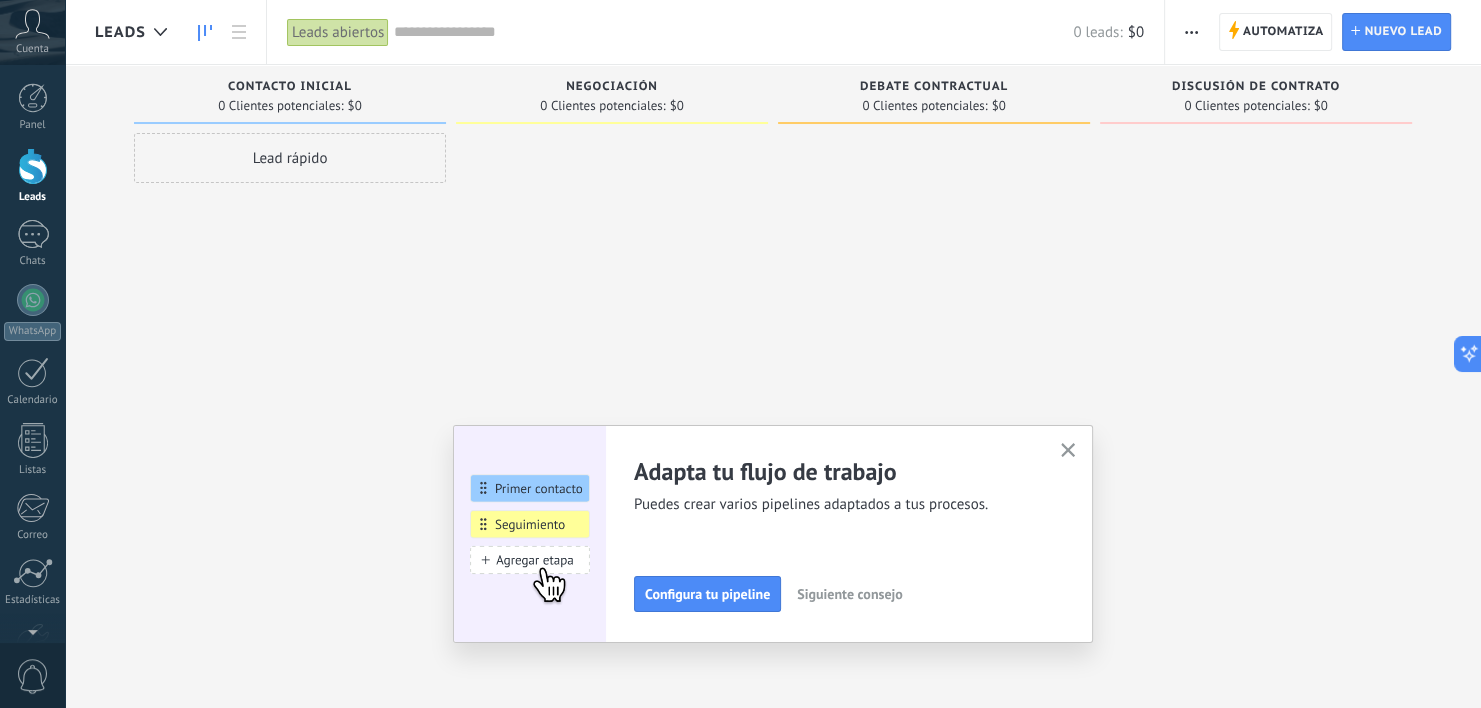 click at bounding box center [1068, 450] 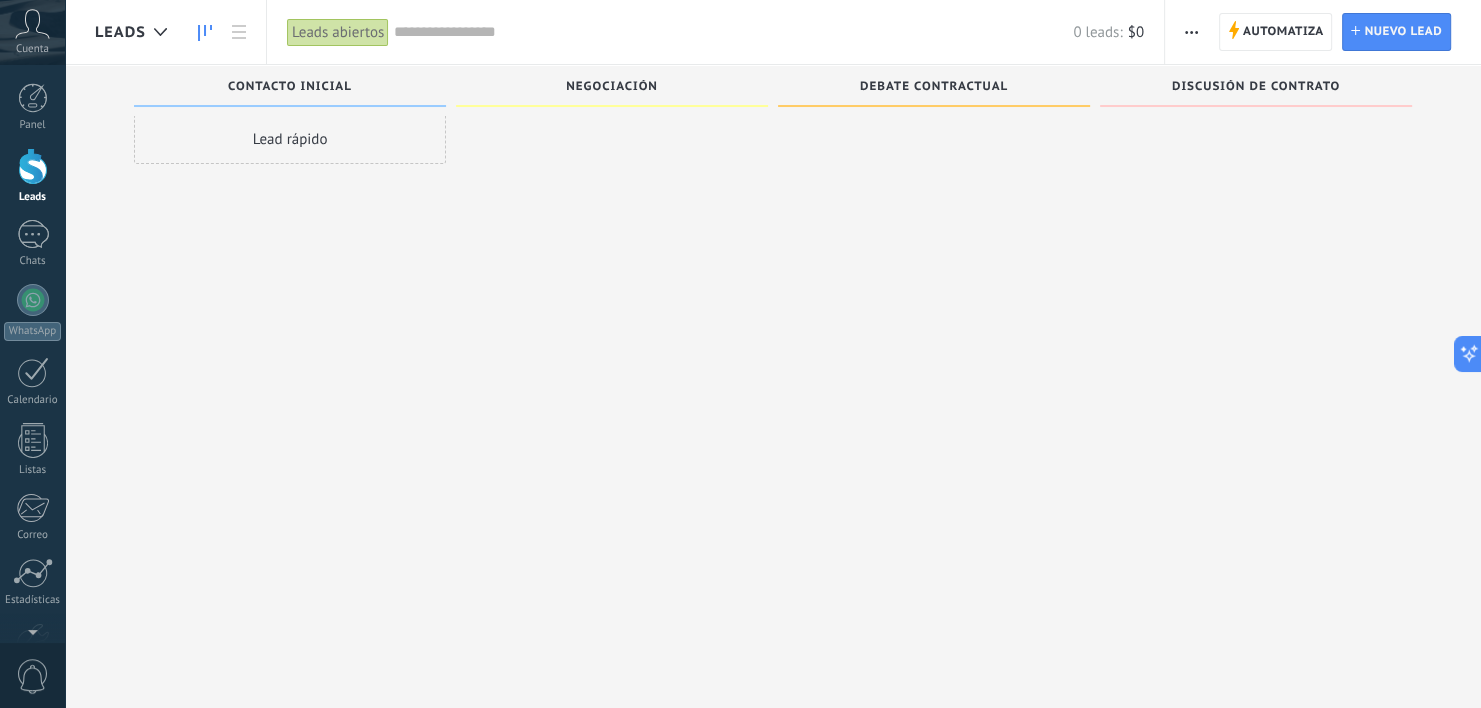 scroll, scrollTop: 34, scrollLeft: 0, axis: vertical 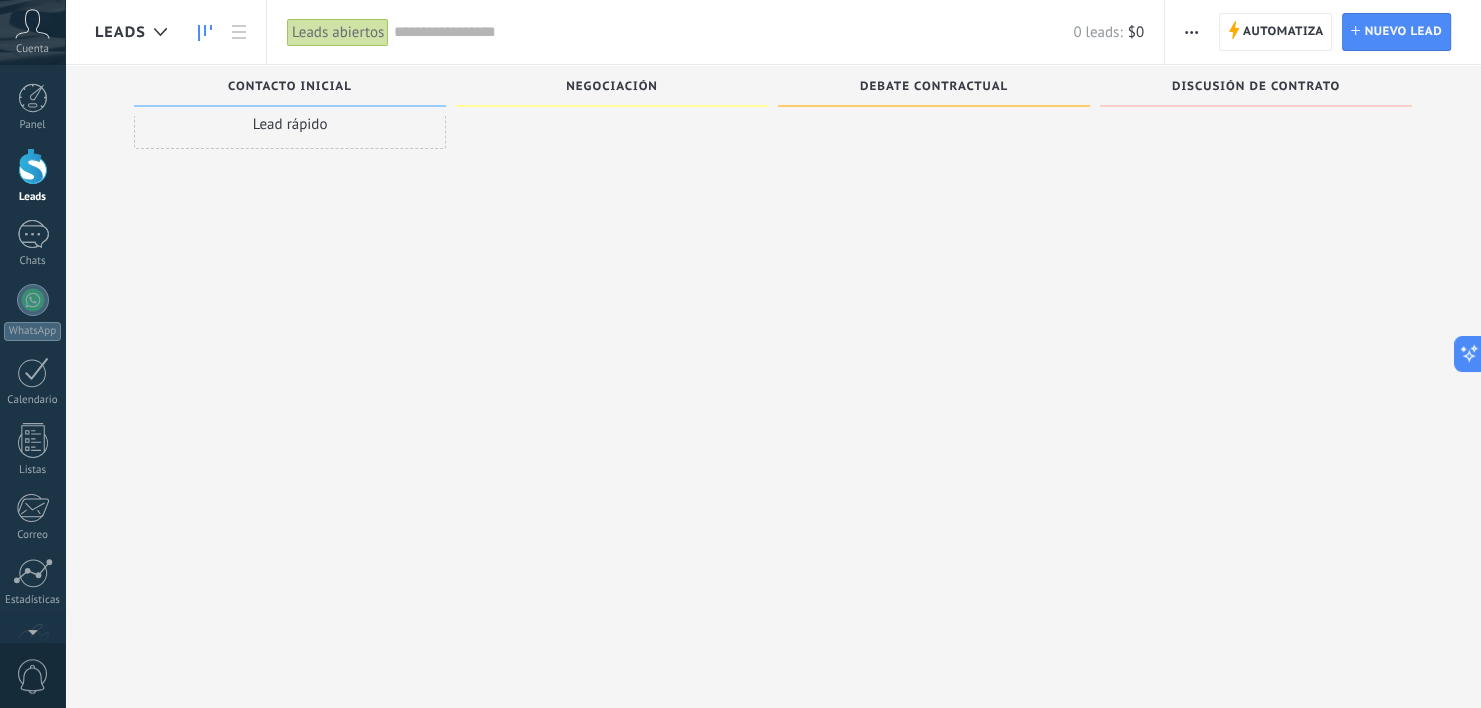 click at bounding box center [934, 322] 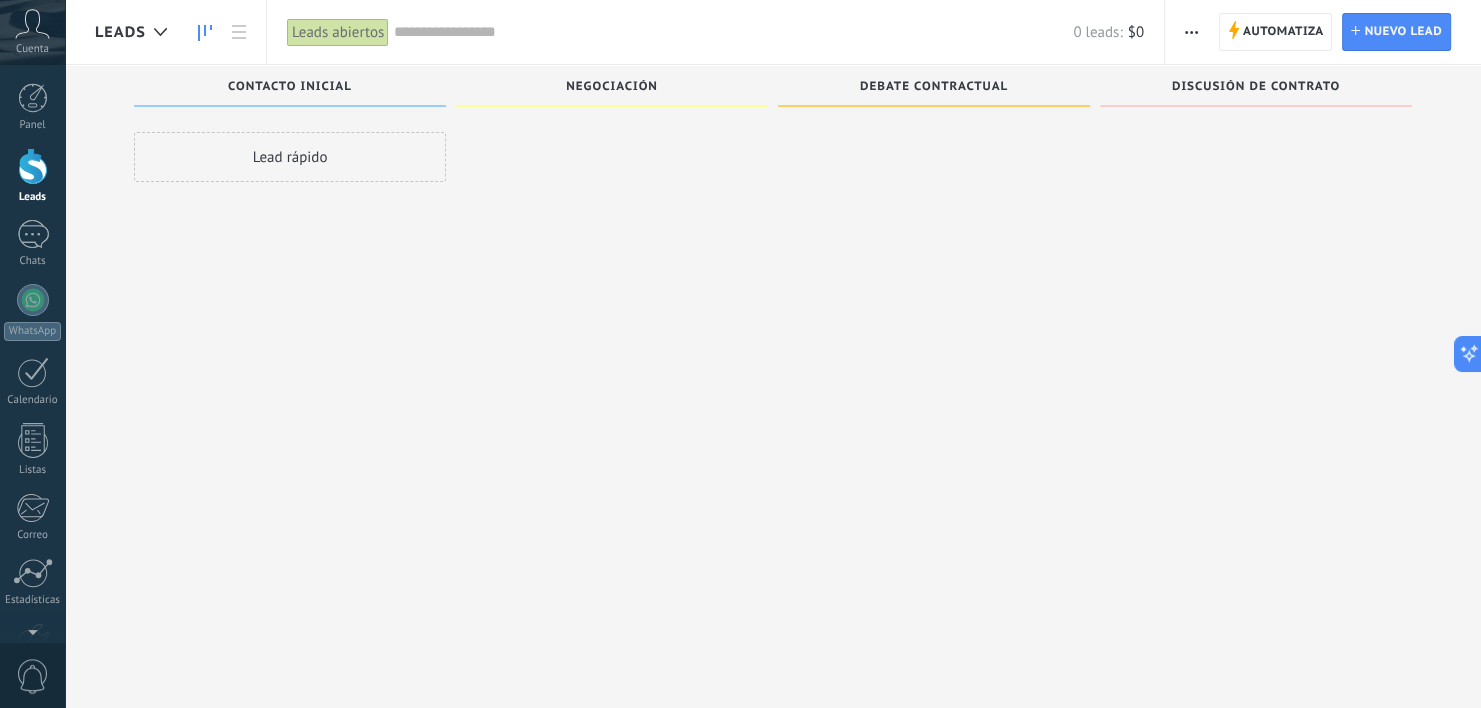 scroll, scrollTop: 0, scrollLeft: 0, axis: both 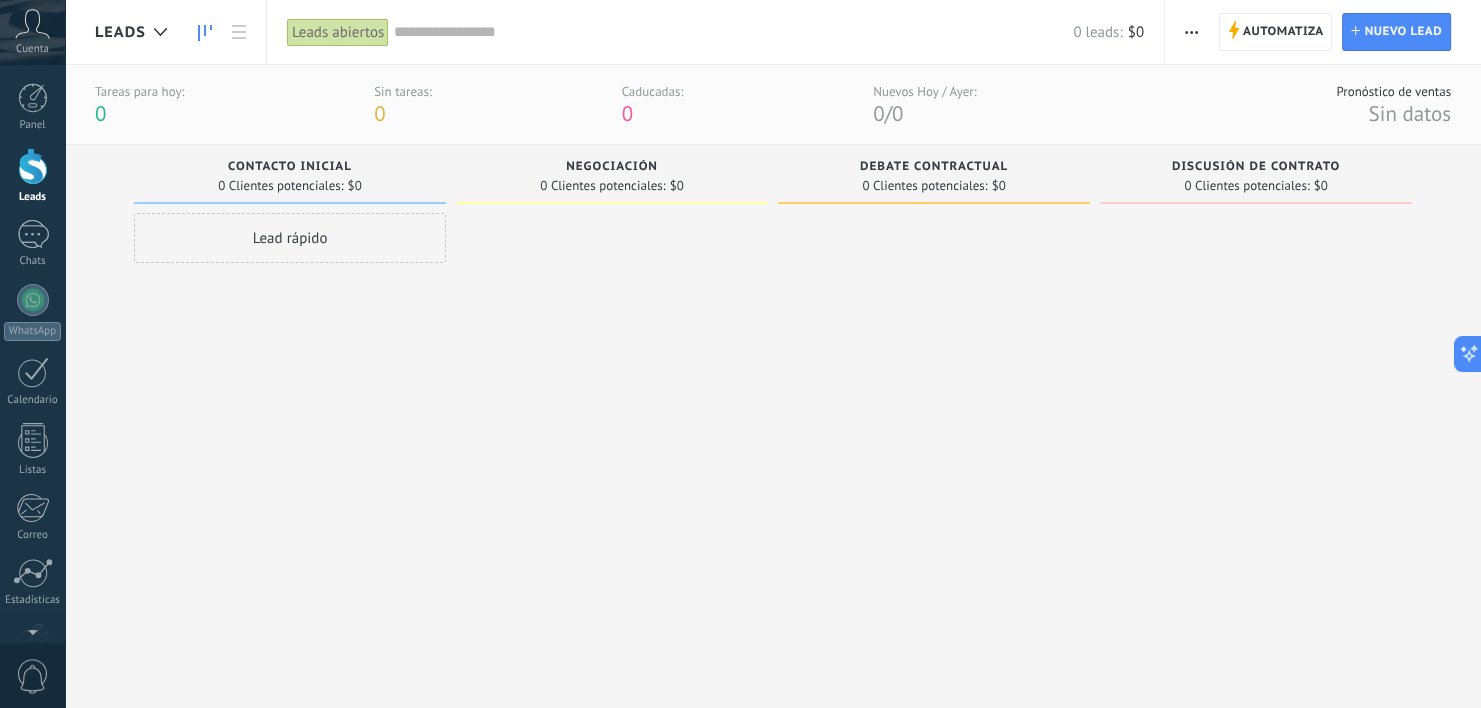 click on "Negociación 0  Clientes potenciales:  $0" at bounding box center (612, 174) 